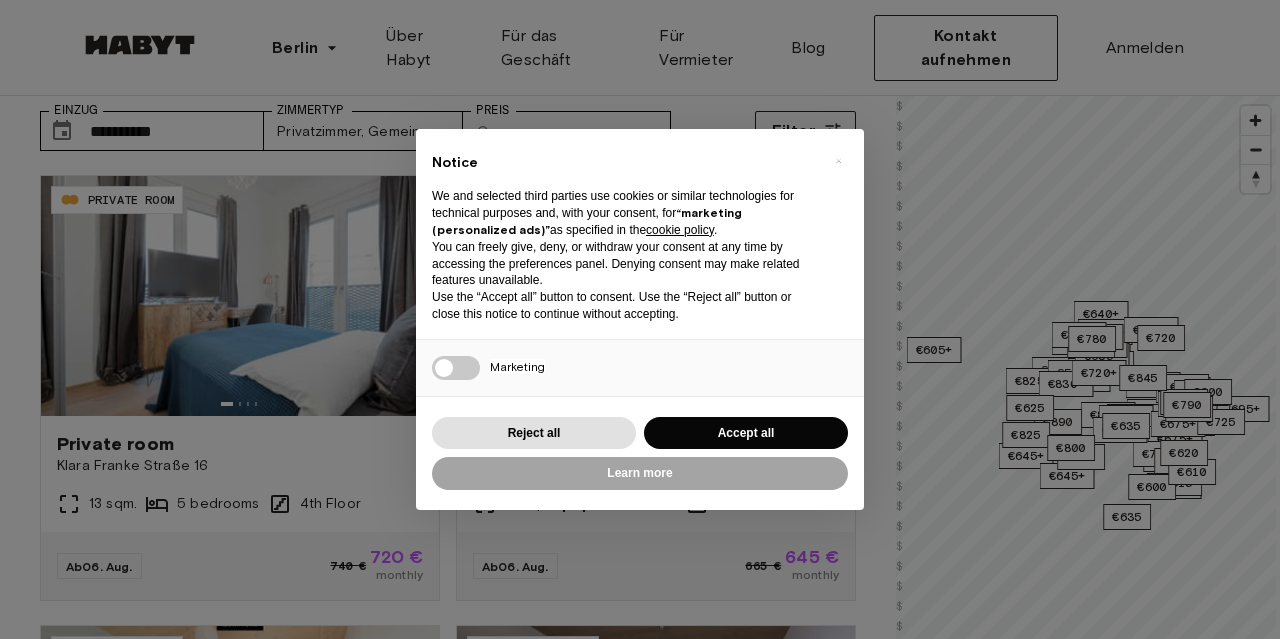 scroll, scrollTop: 100, scrollLeft: 0, axis: vertical 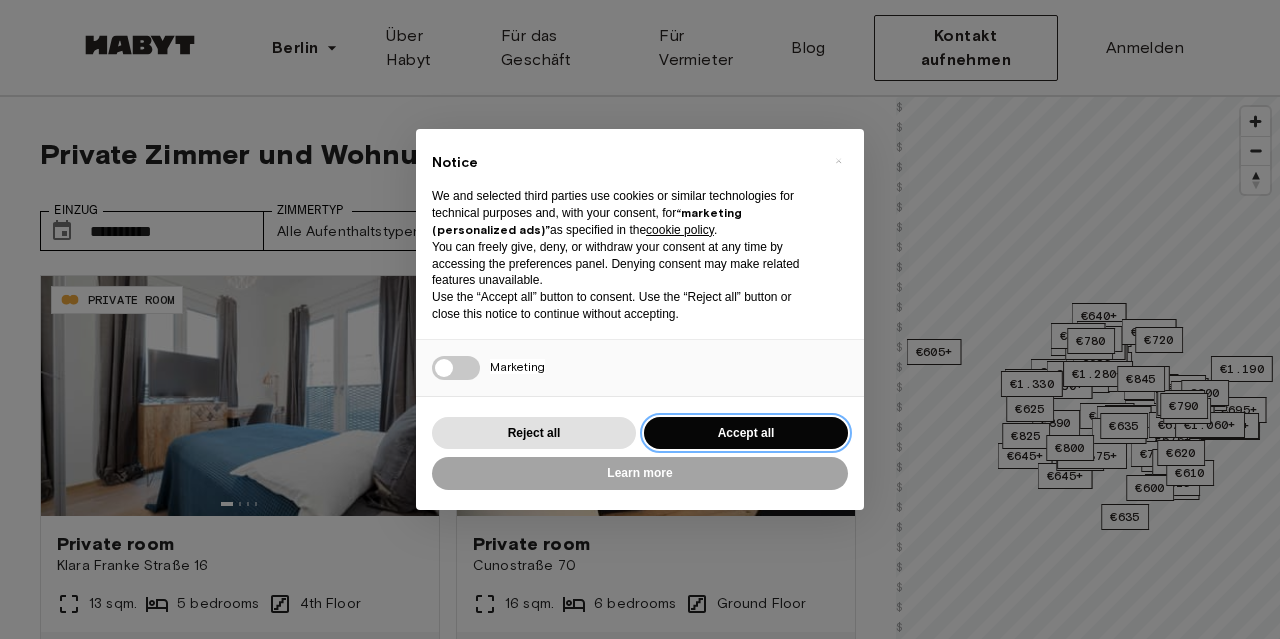 click on "Accept all" at bounding box center (746, 433) 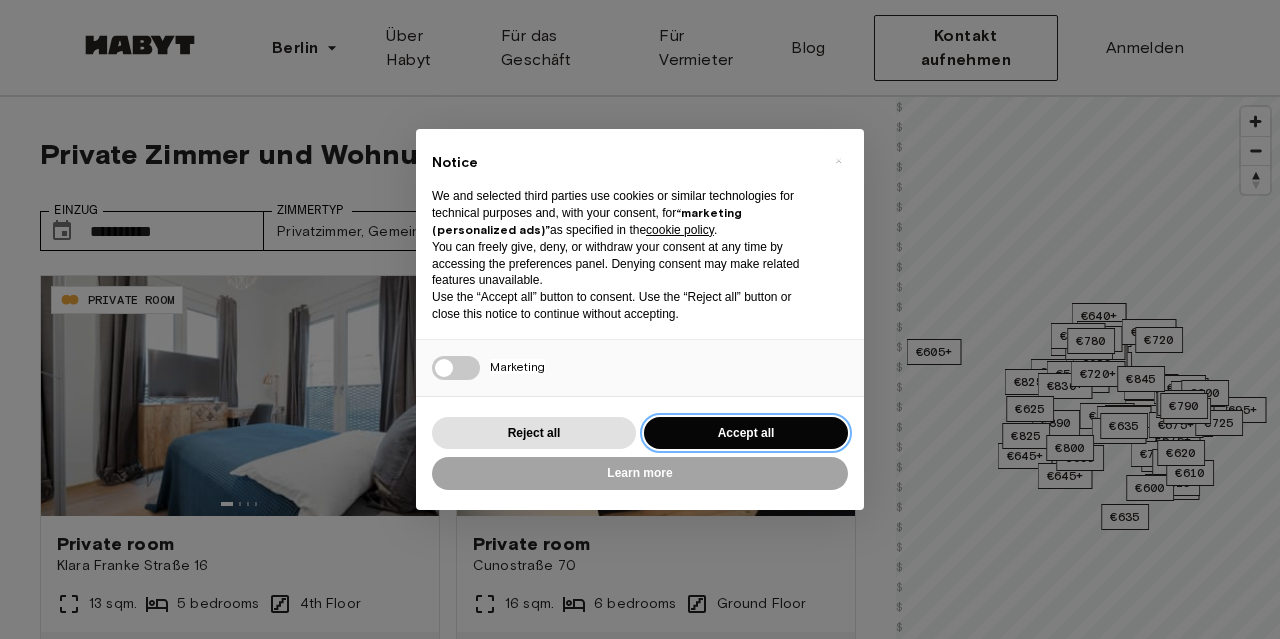 type on "**********" 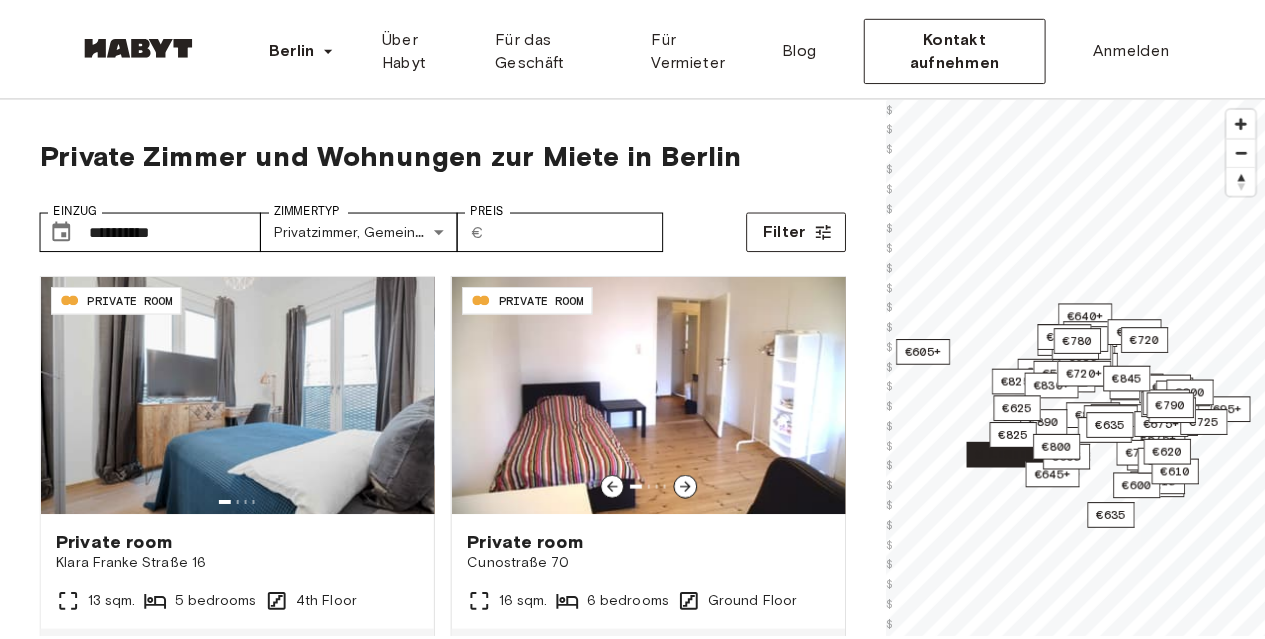 scroll, scrollTop: 100, scrollLeft: 0, axis: vertical 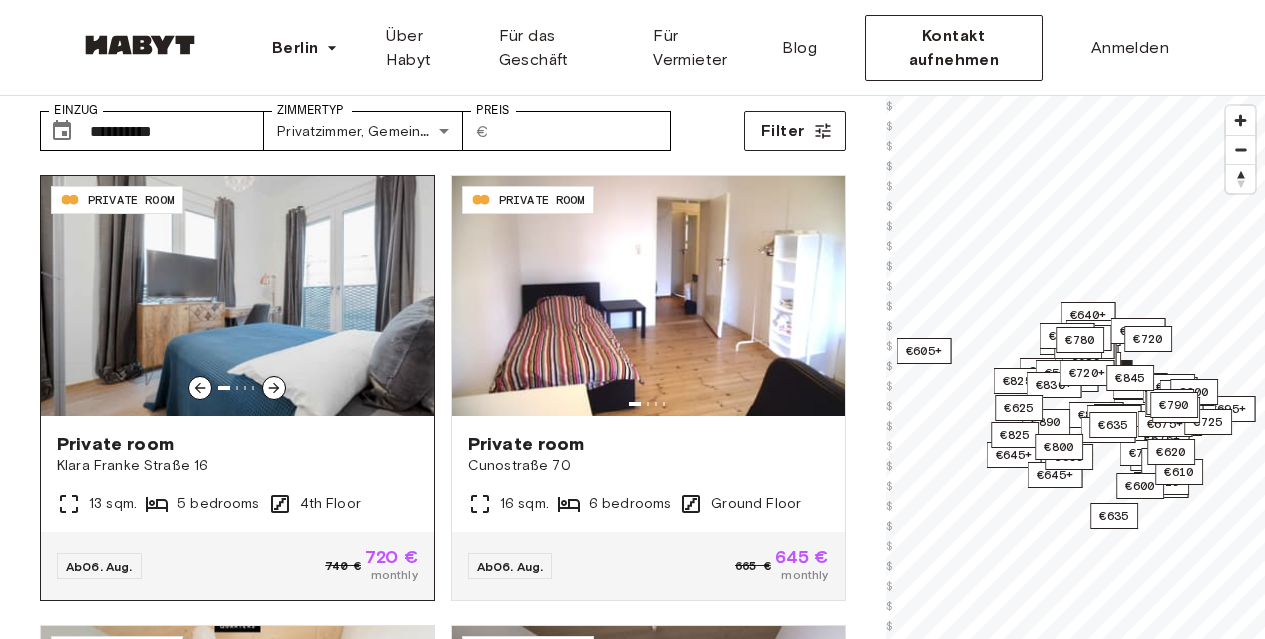 click 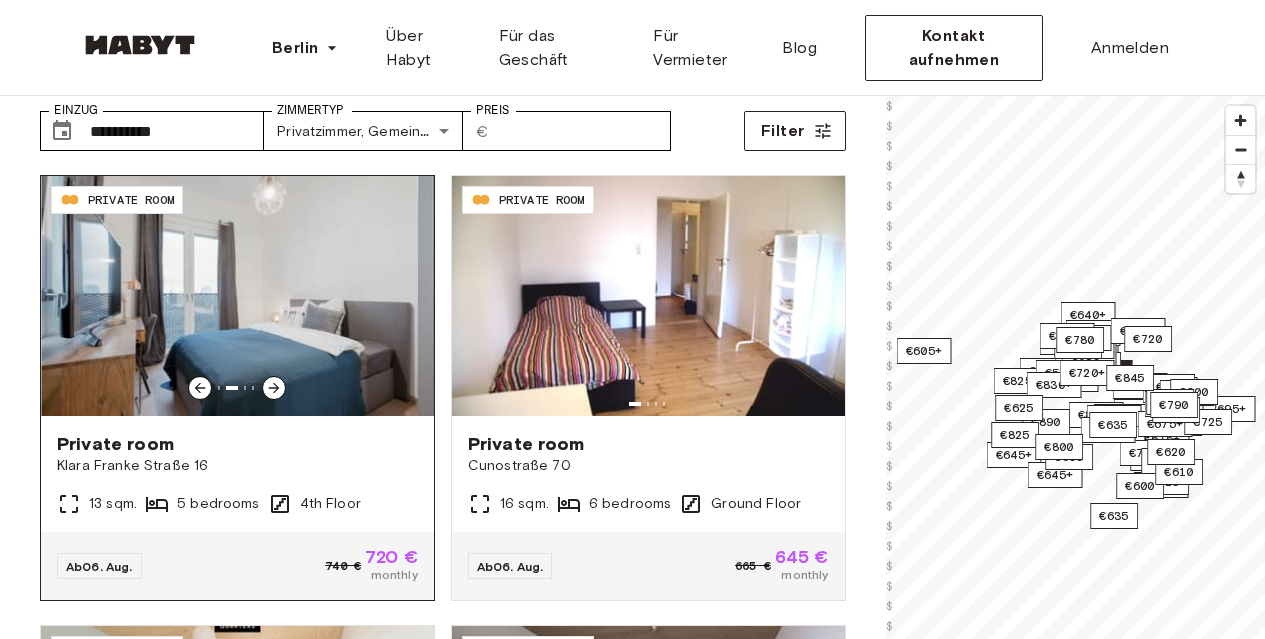 click 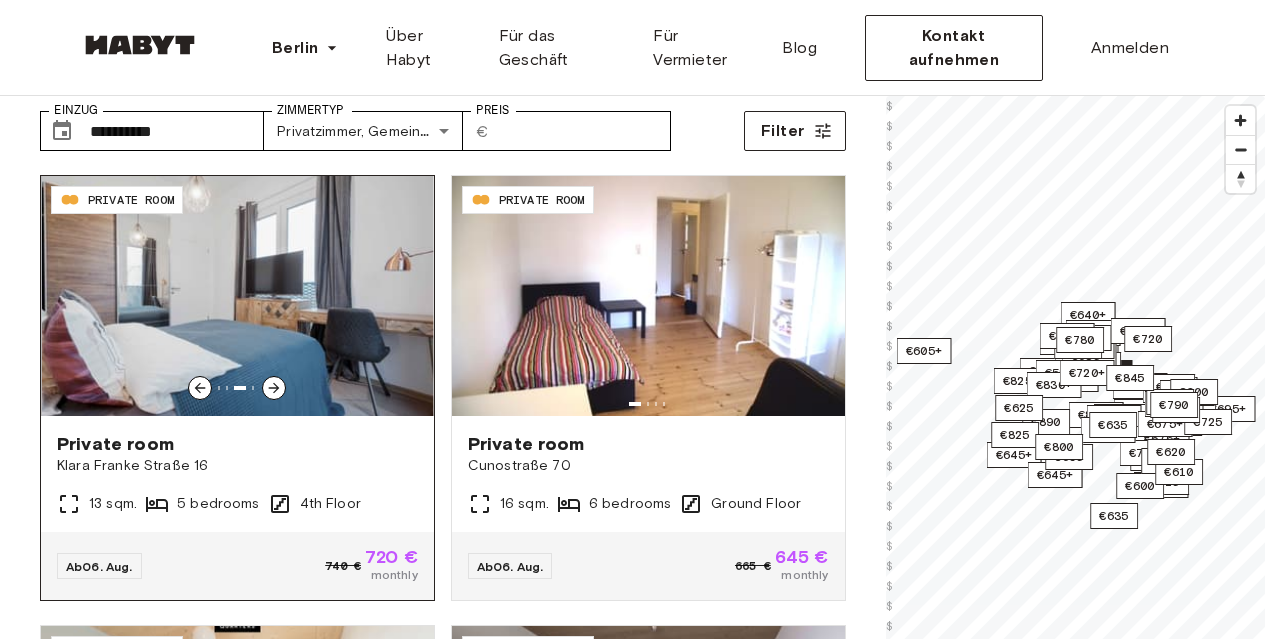 click 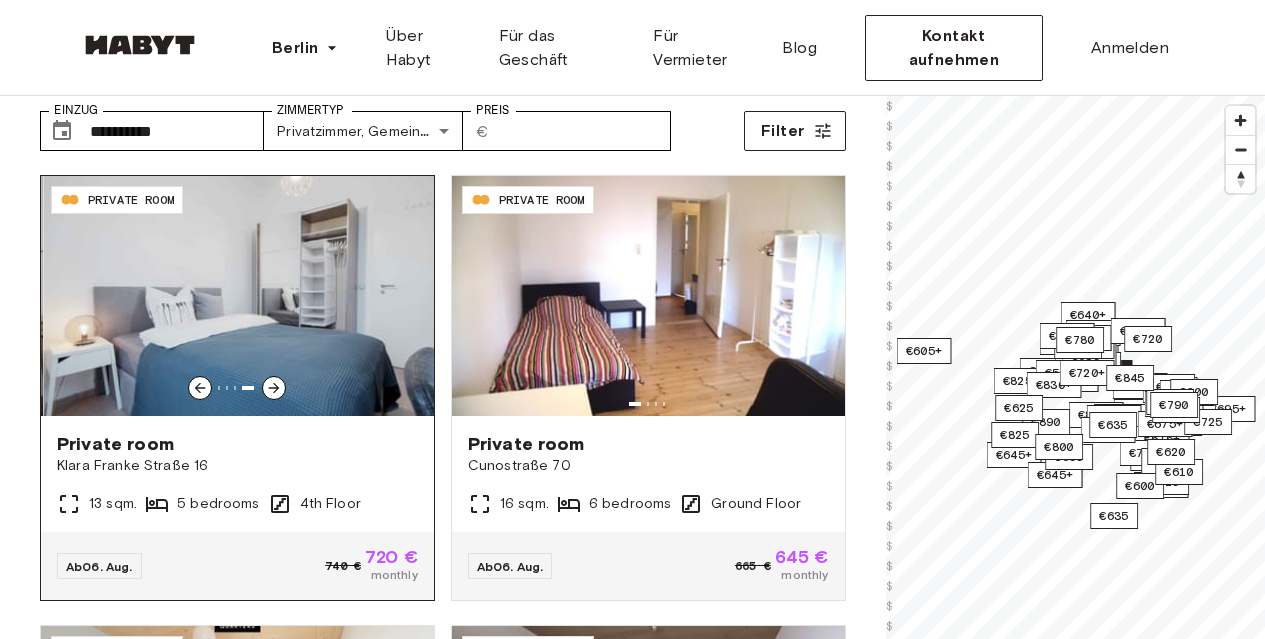 click 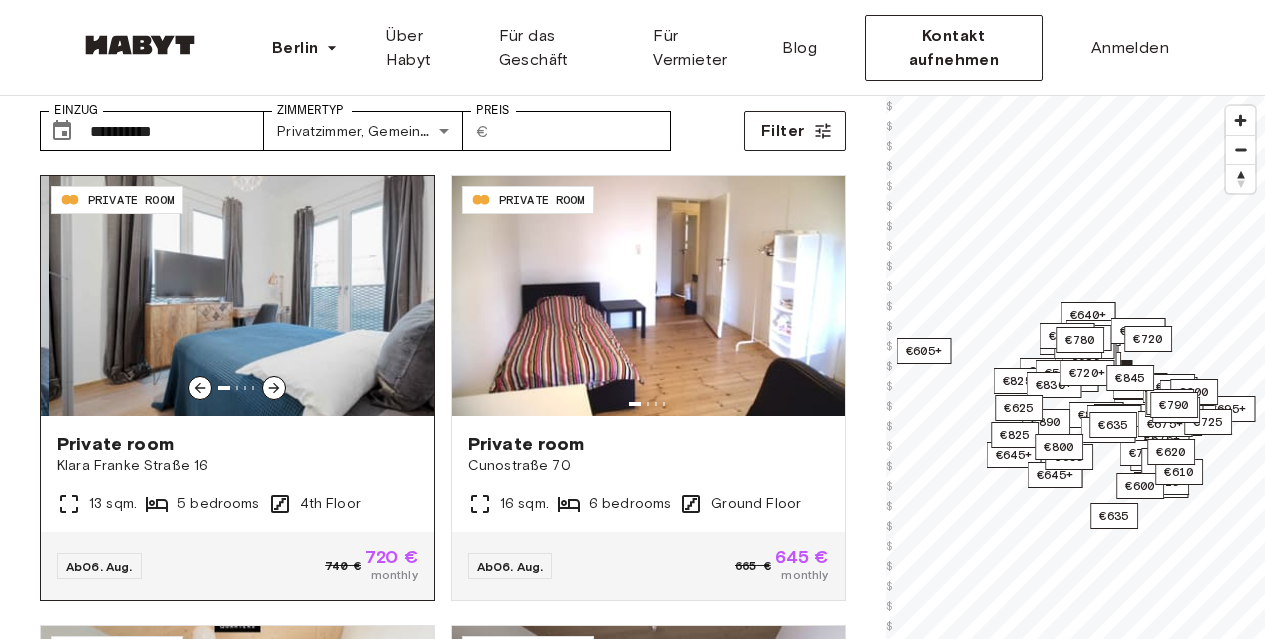 click 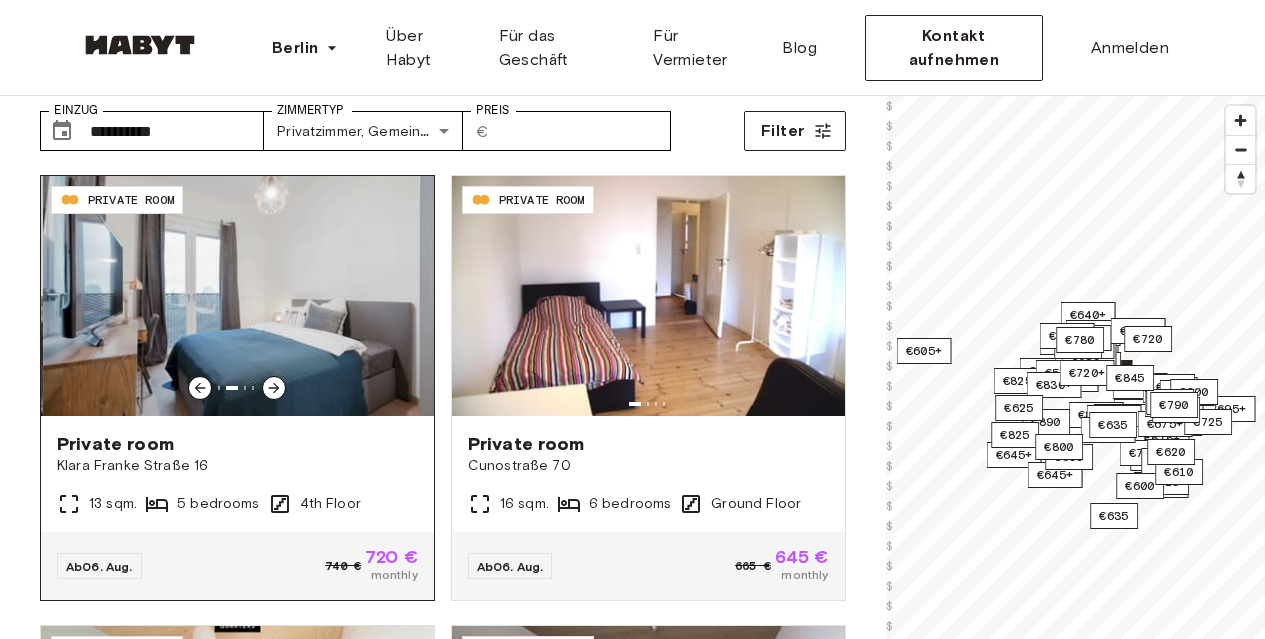 click 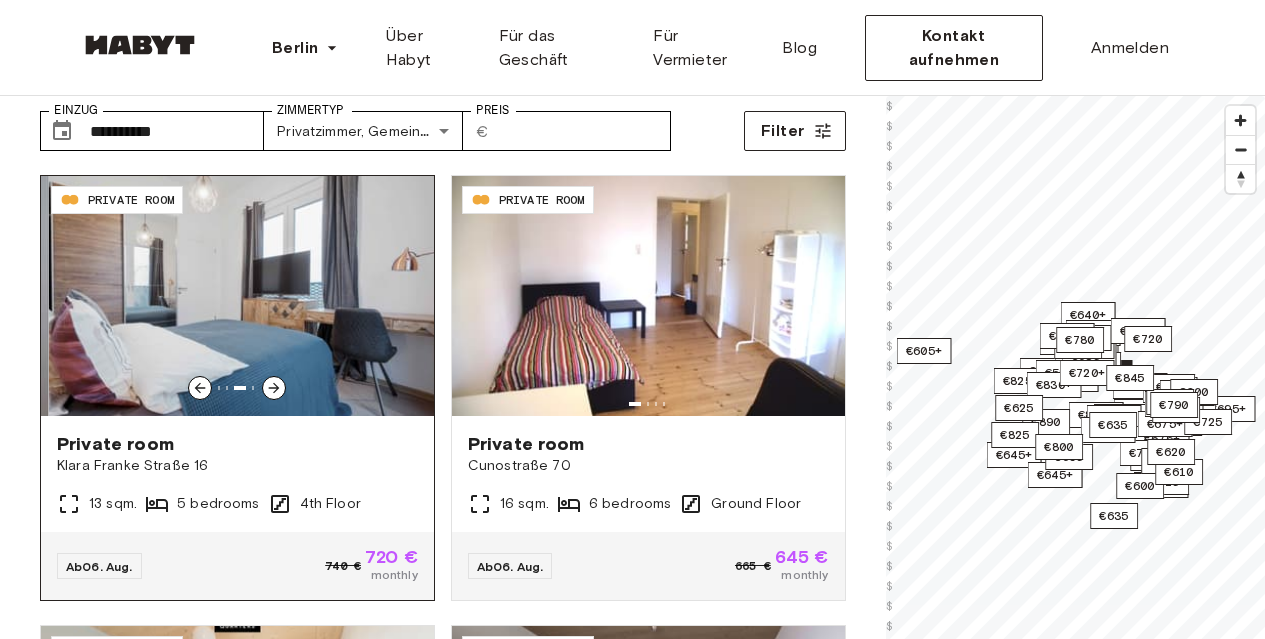 click 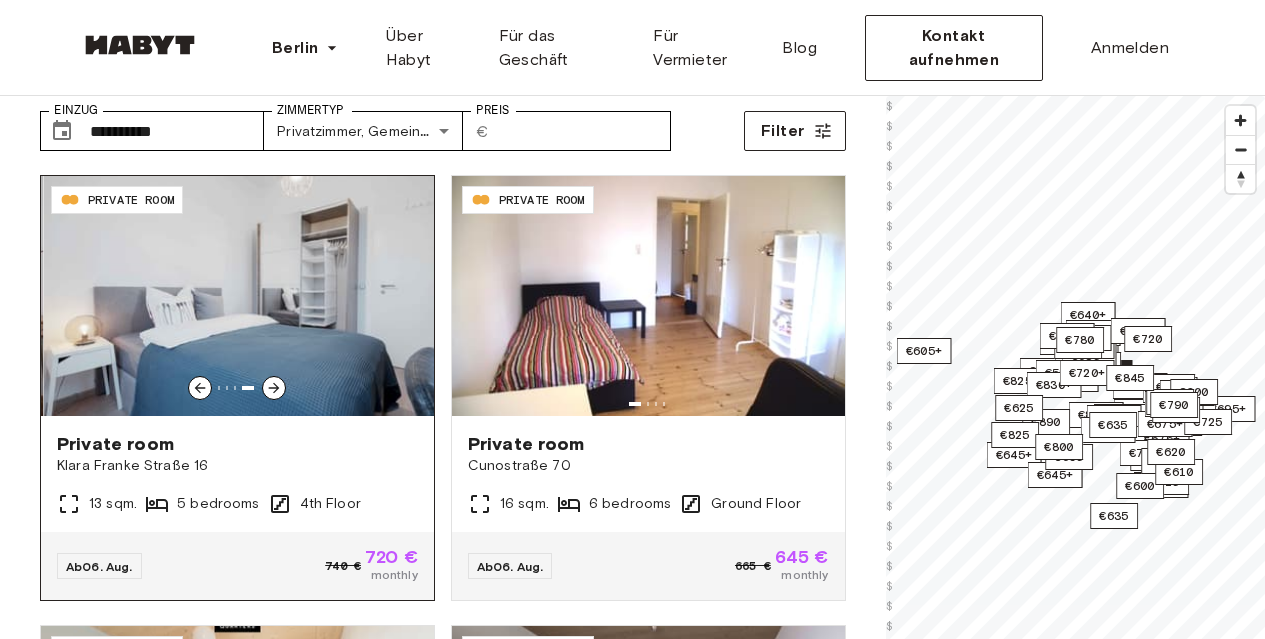 click 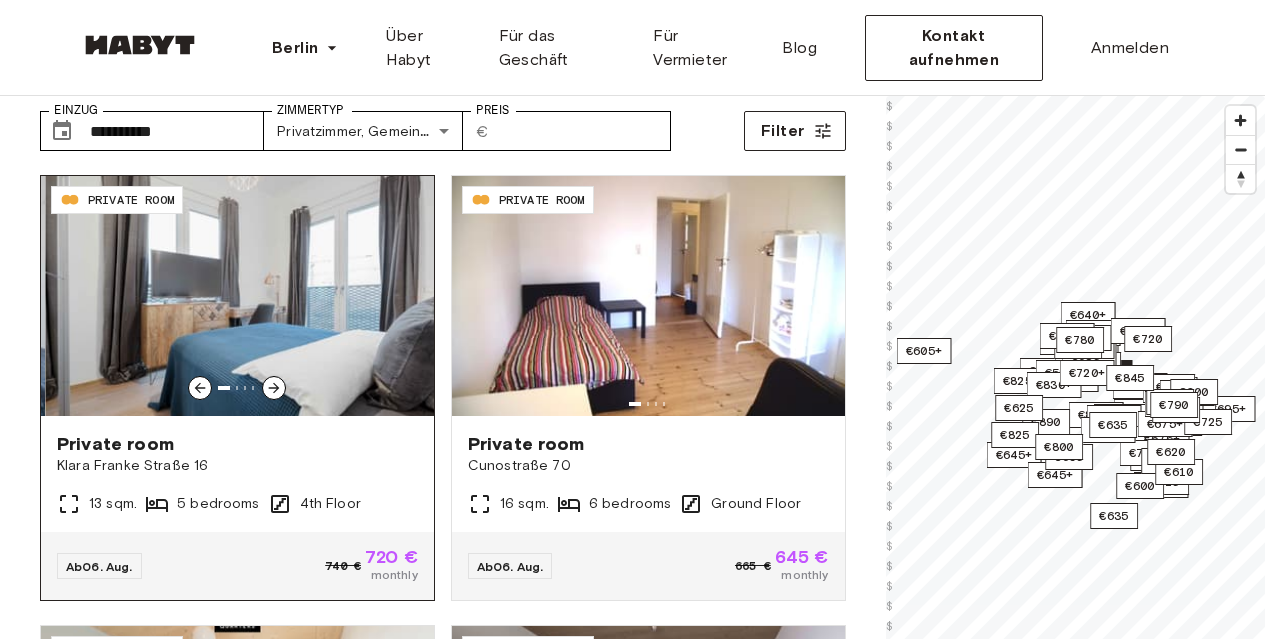click 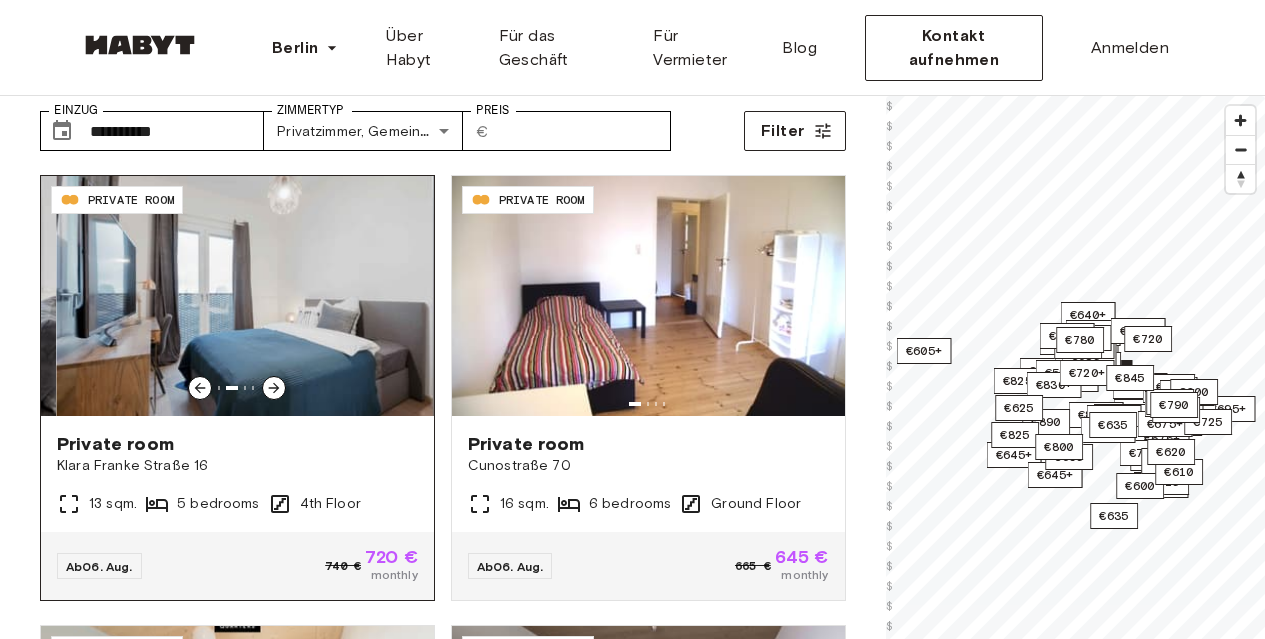 click 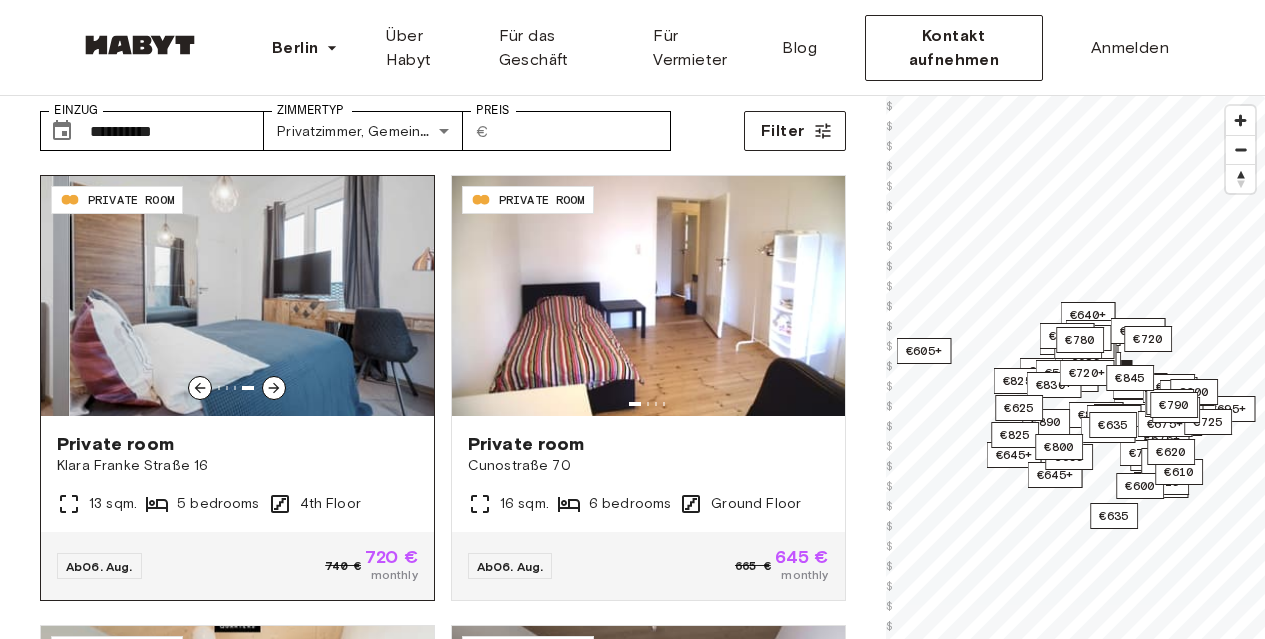 click 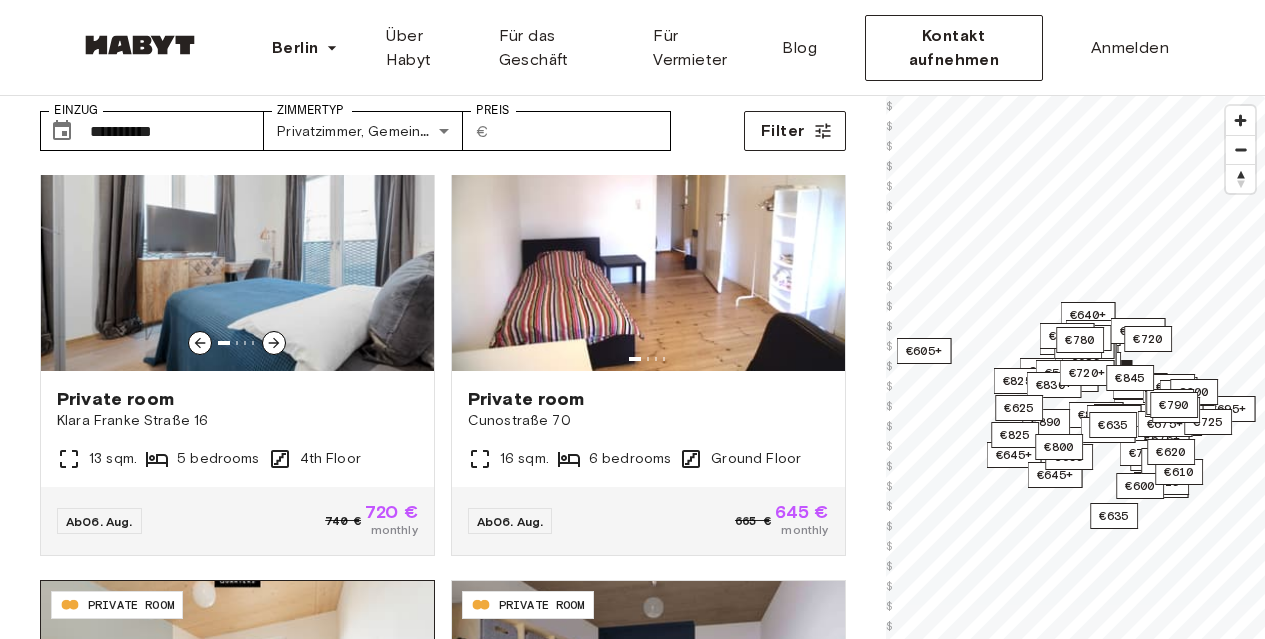 scroll, scrollTop: 0, scrollLeft: 0, axis: both 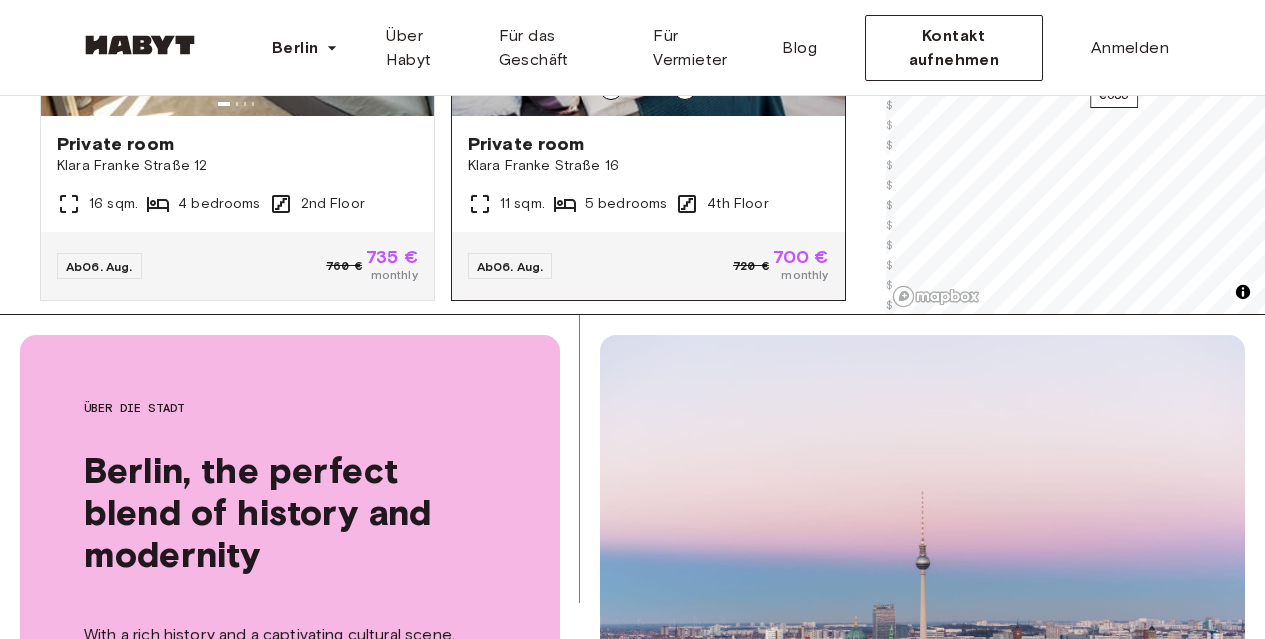 click on "Private room Klara Franke Straße 16 11 sqm. 5 bedrooms 4th Floor" at bounding box center (648, 174) 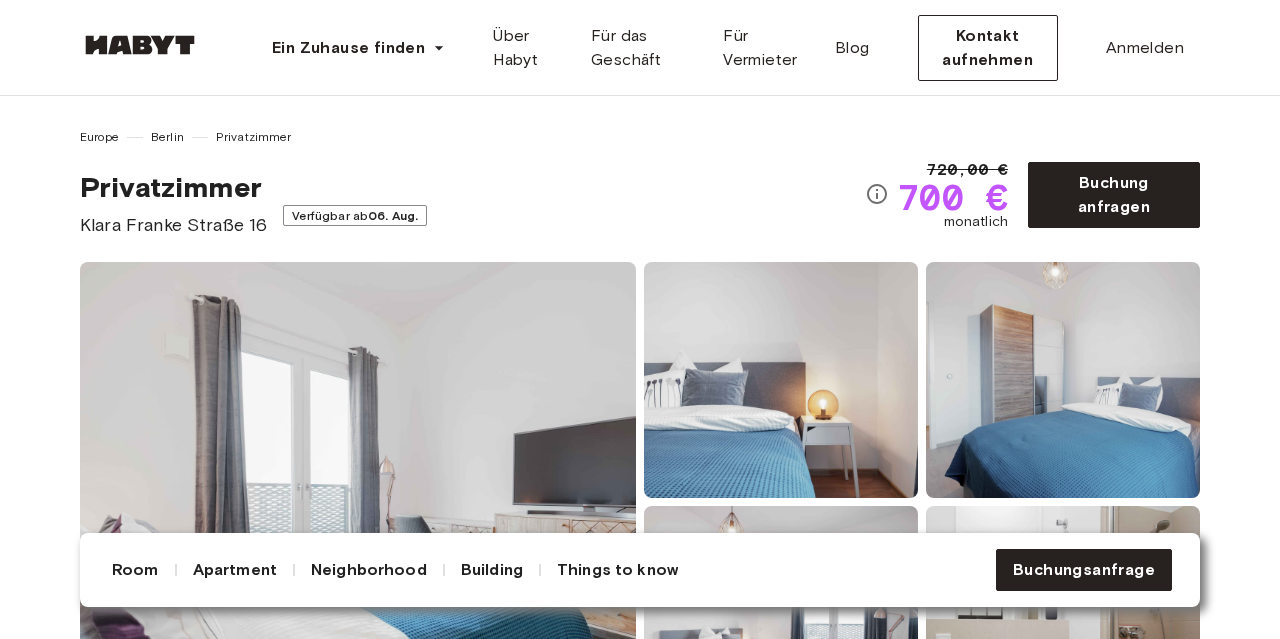 scroll, scrollTop: 0, scrollLeft: 0, axis: both 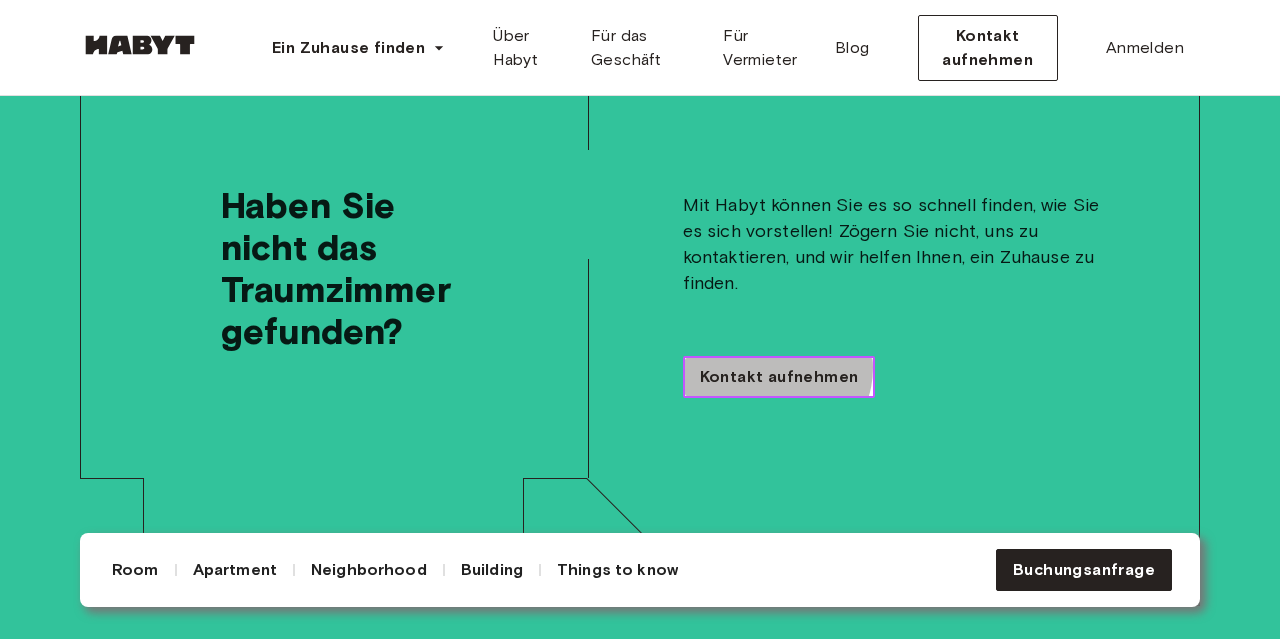 click on "Kontakt aufnehmen" at bounding box center [779, 377] 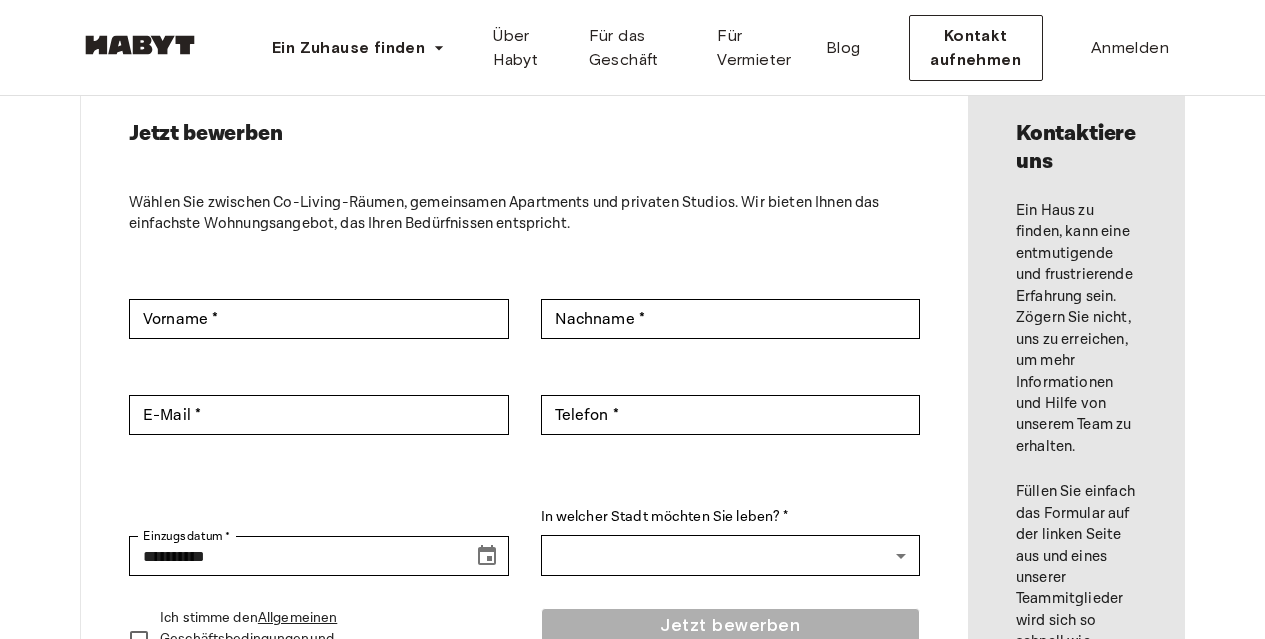 scroll, scrollTop: 100, scrollLeft: 0, axis: vertical 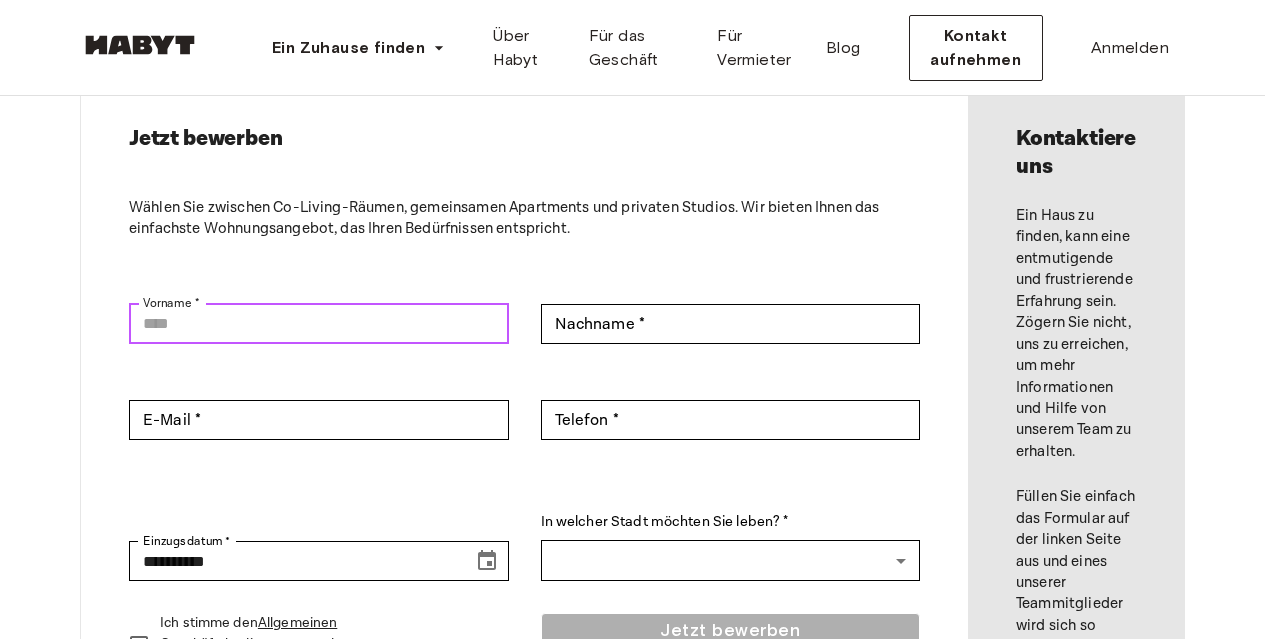 click on "Vorname *" at bounding box center (319, 324) 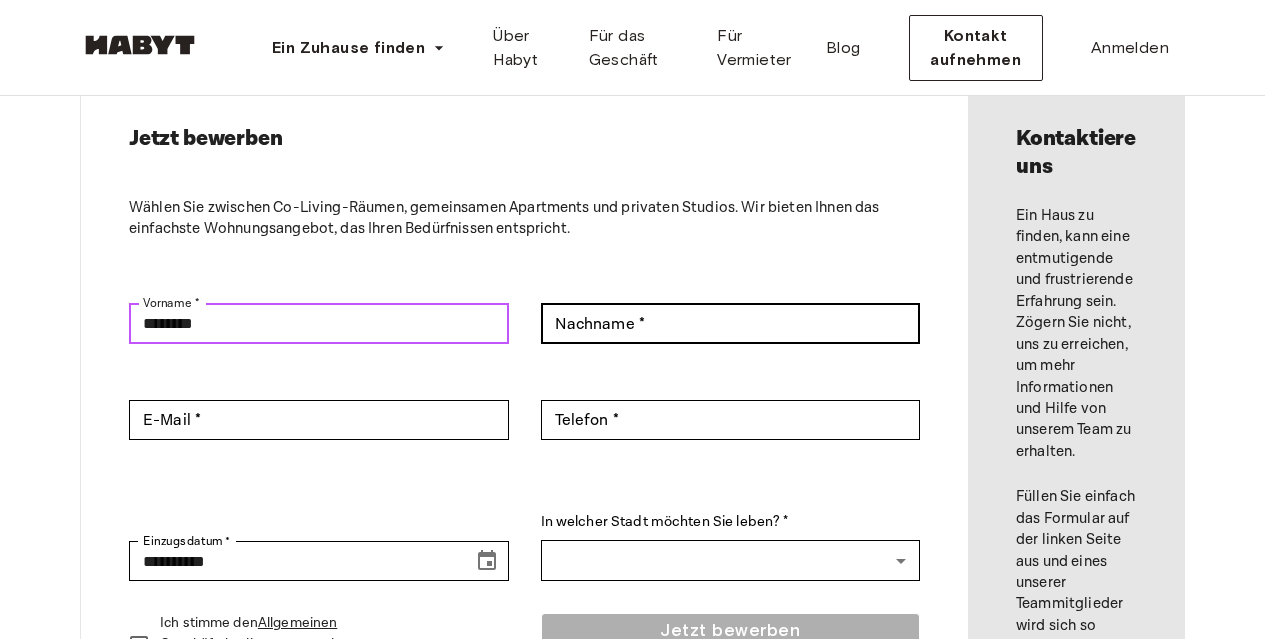 type on "********" 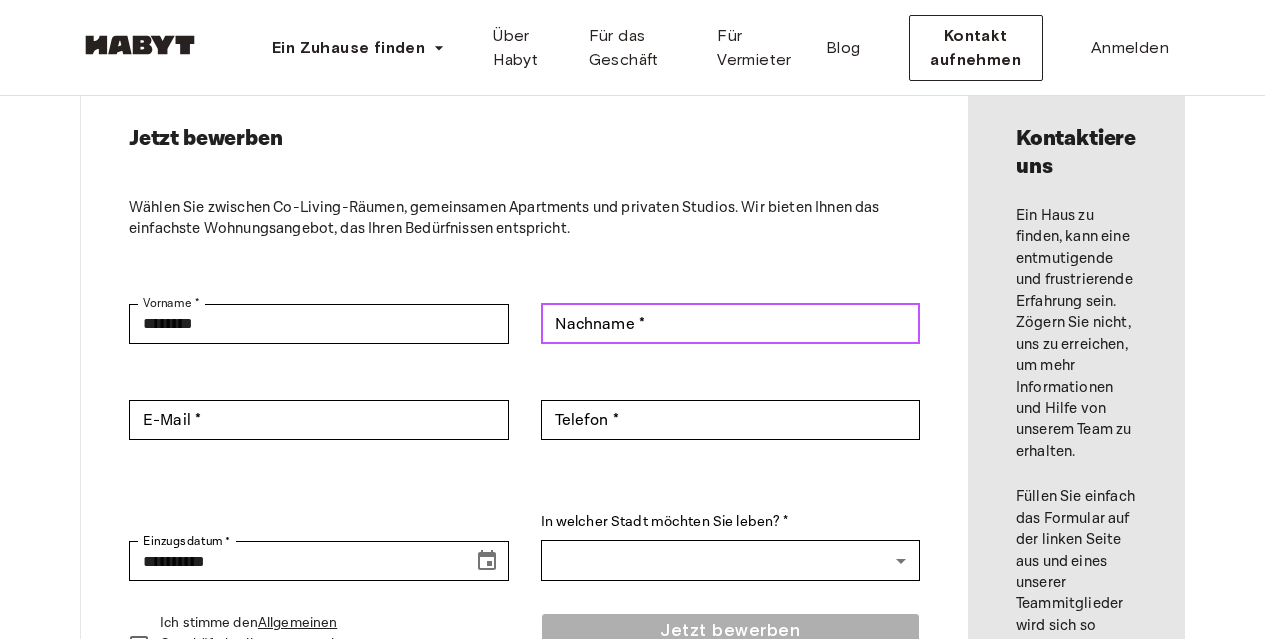 click on "Nachname *" at bounding box center (731, 324) 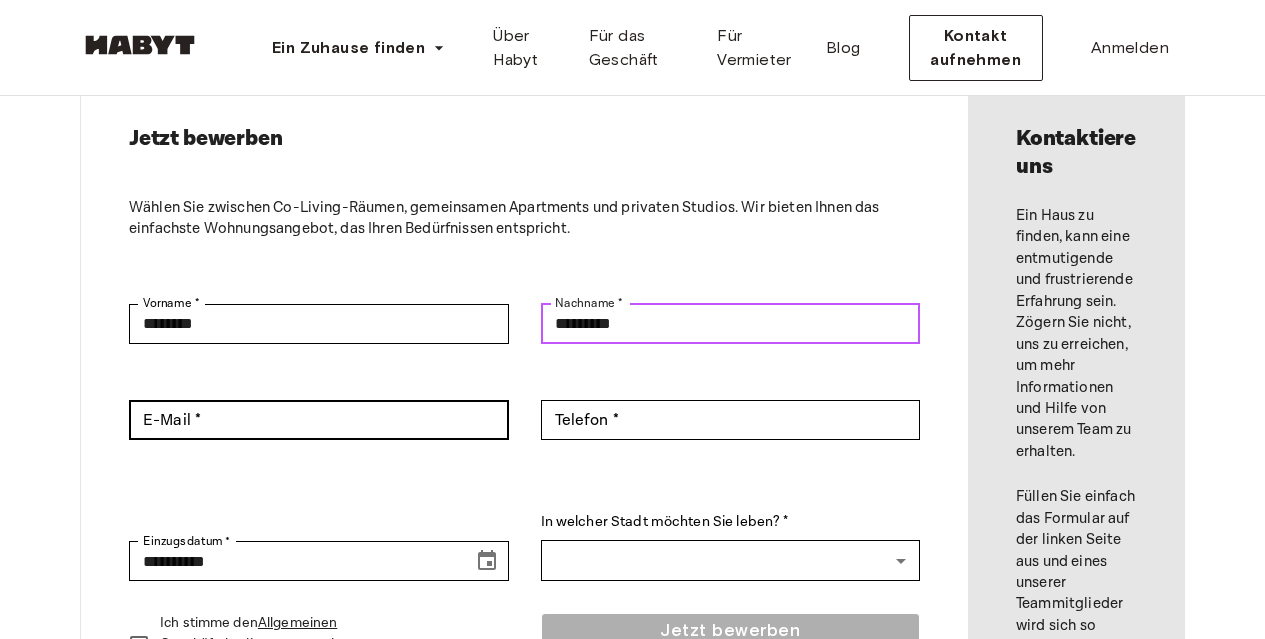 type on "*********" 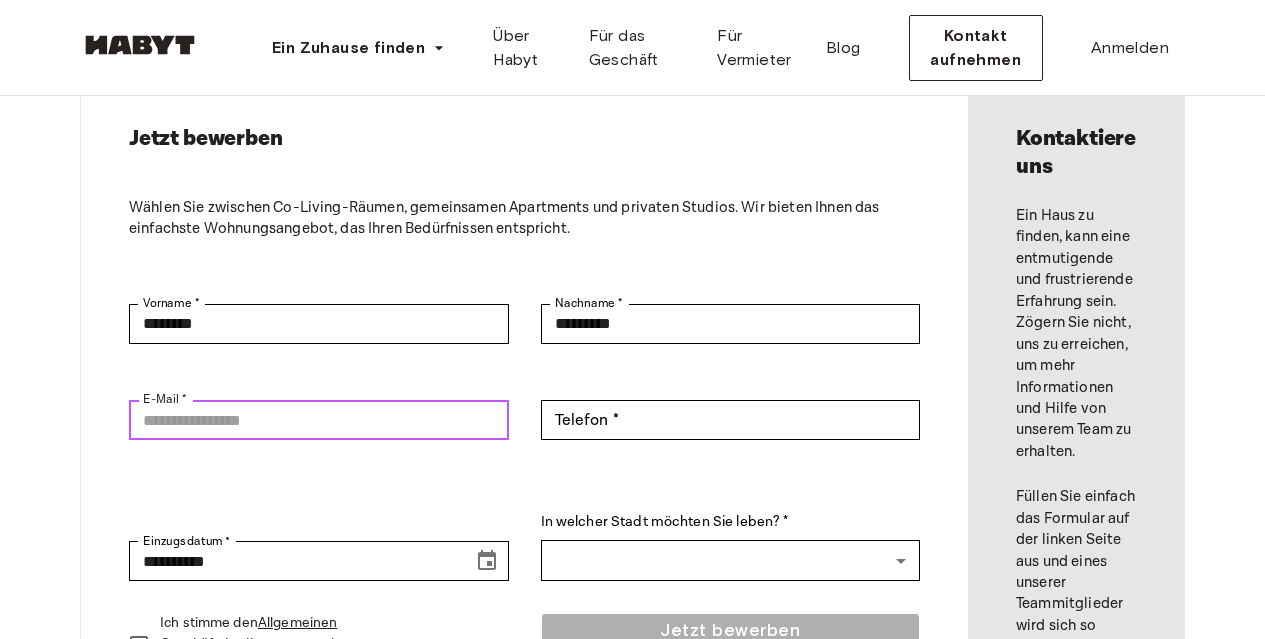 click on "E-Mail *" at bounding box center (319, 420) 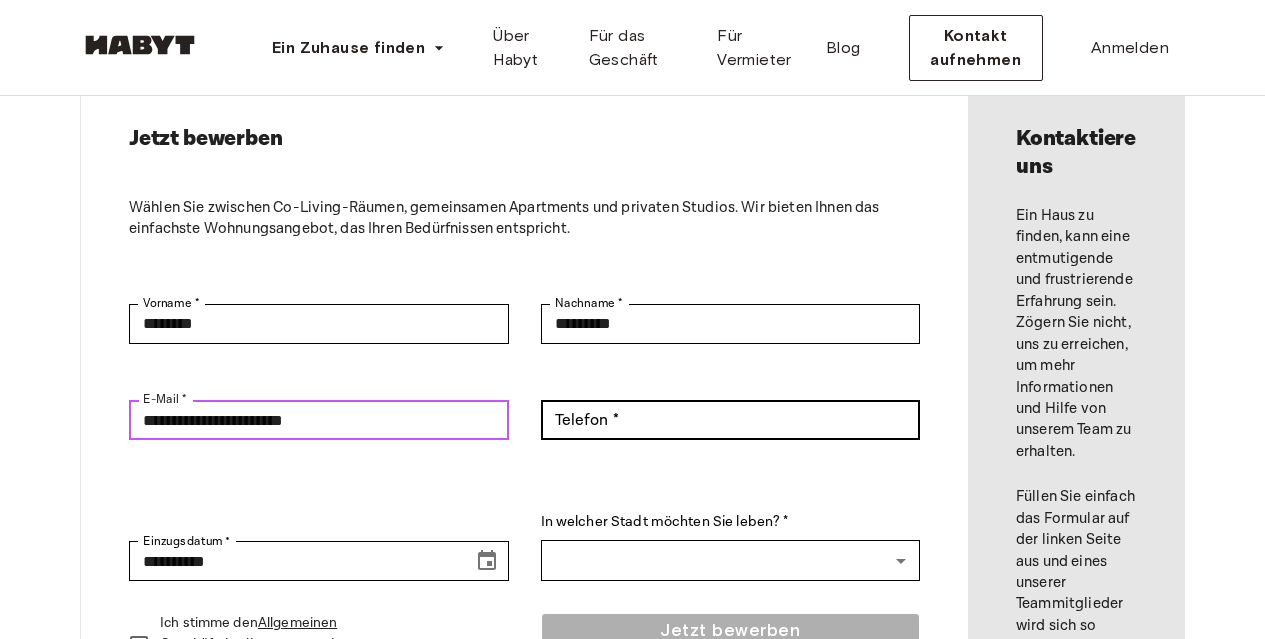 type on "**********" 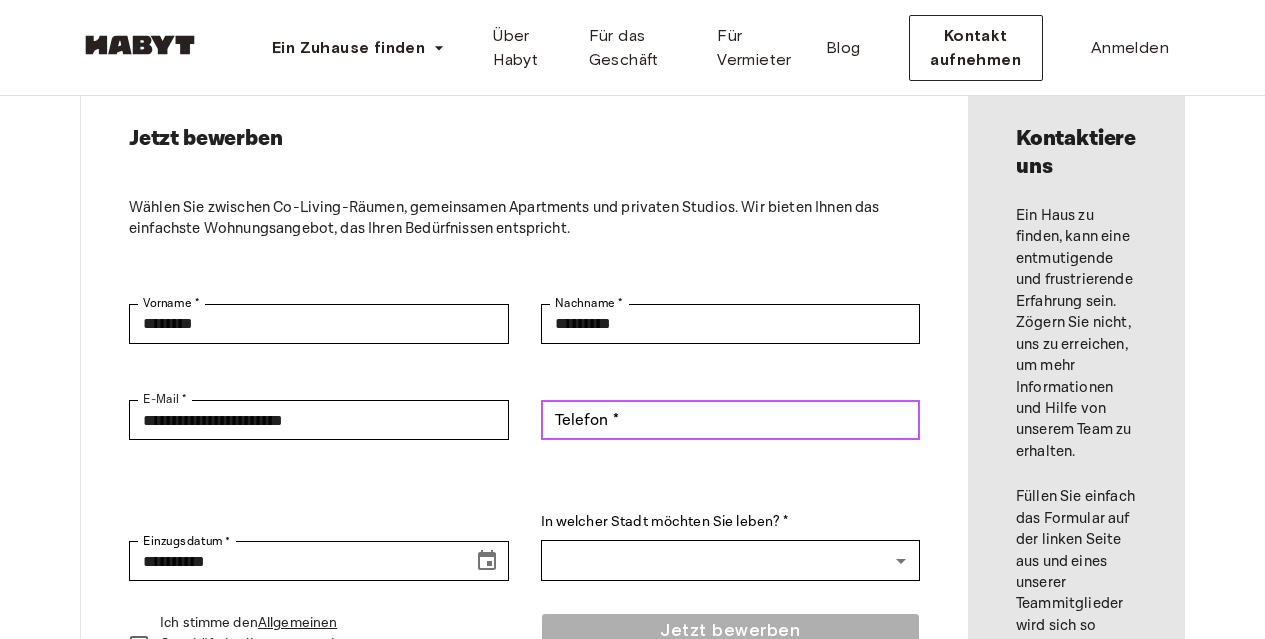 click on "Telefon *" at bounding box center (731, 420) 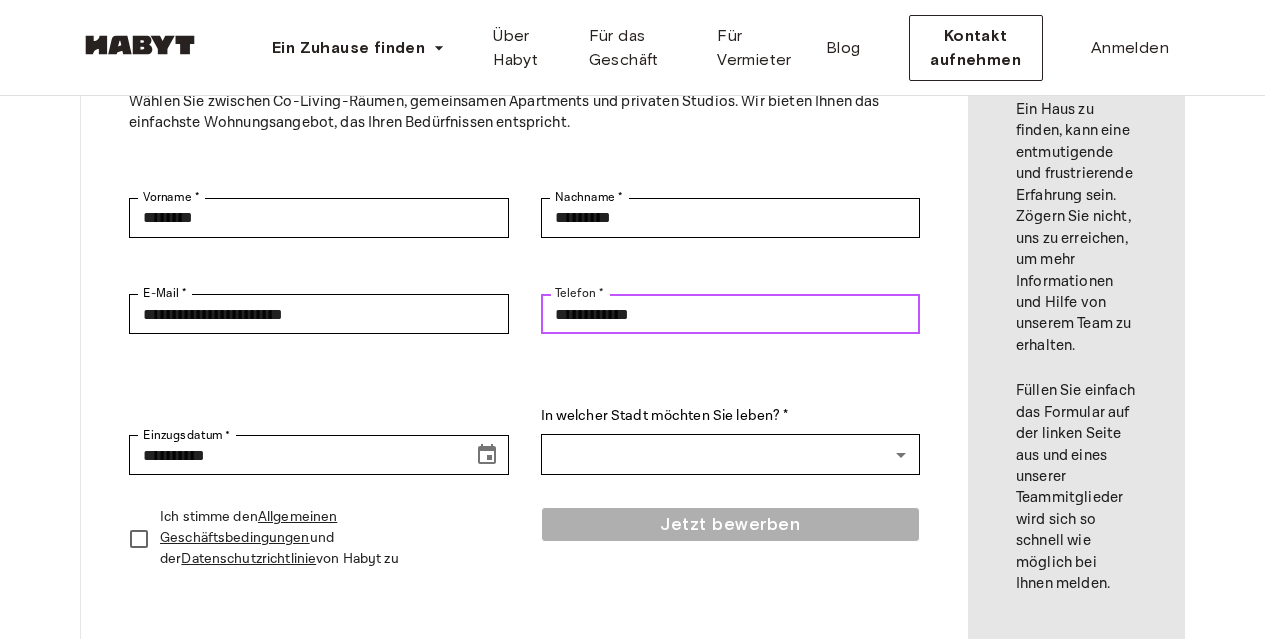 scroll, scrollTop: 400, scrollLeft: 0, axis: vertical 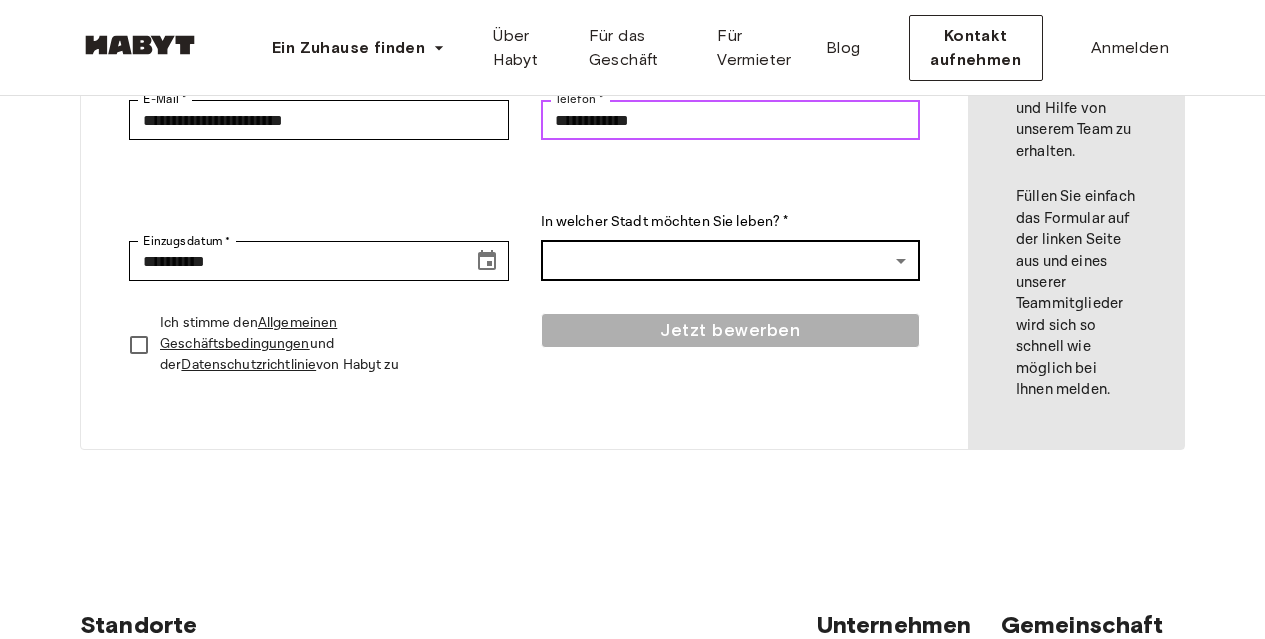 type on "**********" 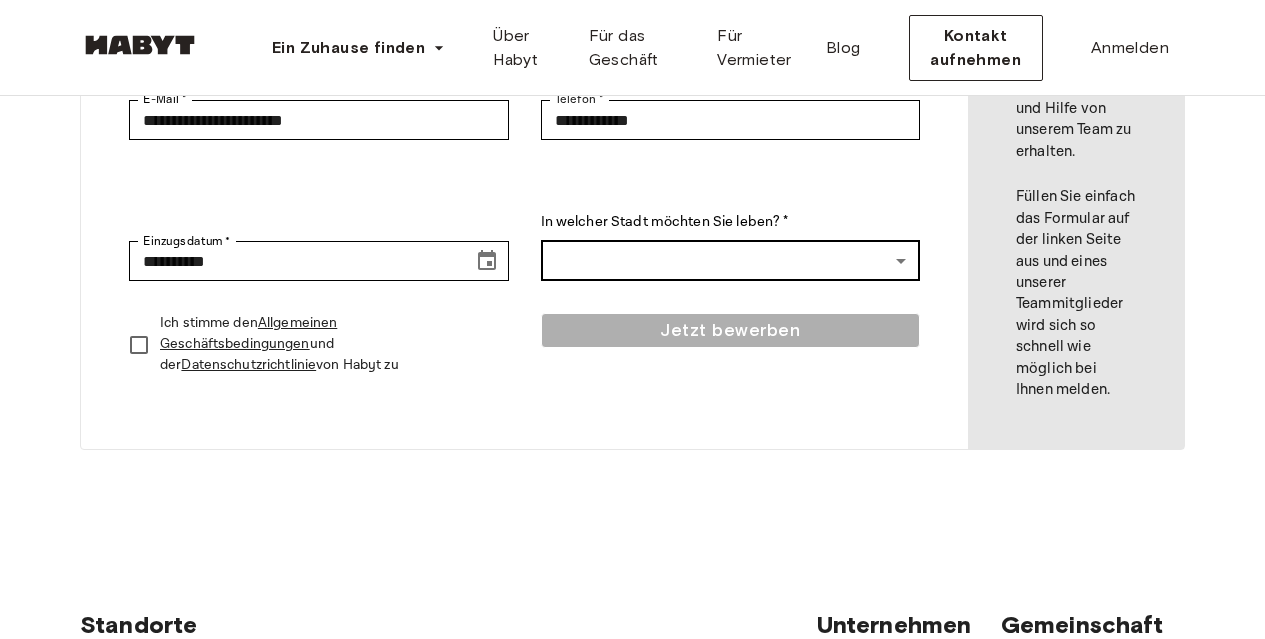 click on "**********" at bounding box center [632, 523] 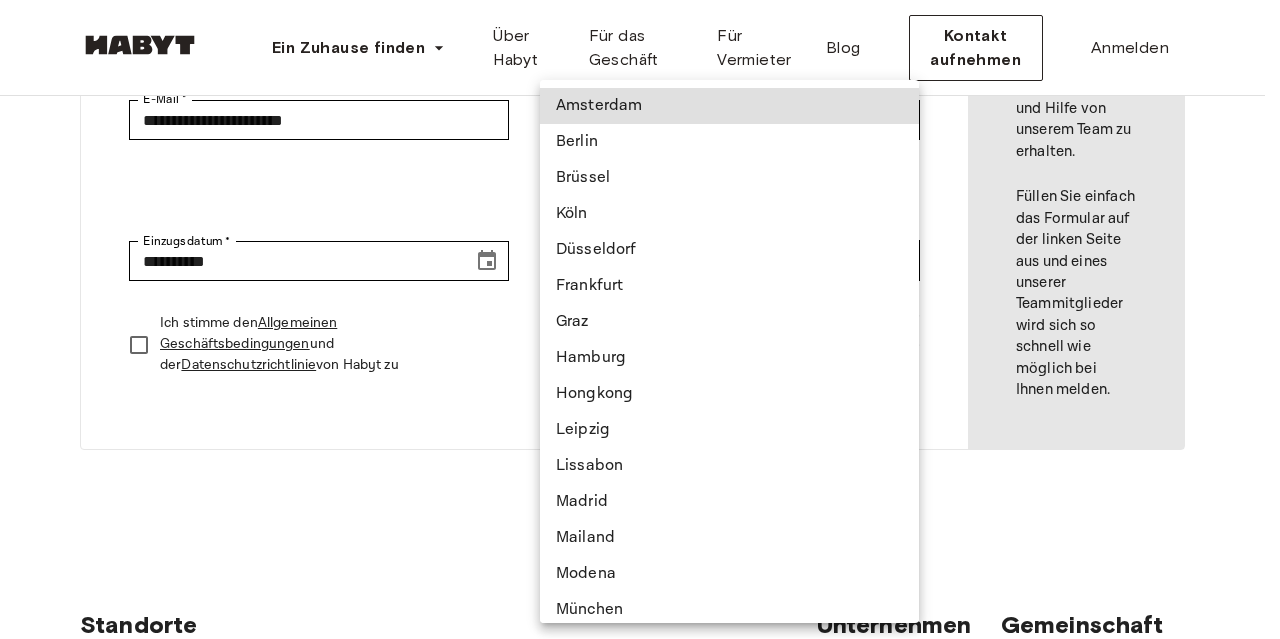 click on "Berlin" at bounding box center (729, 142) 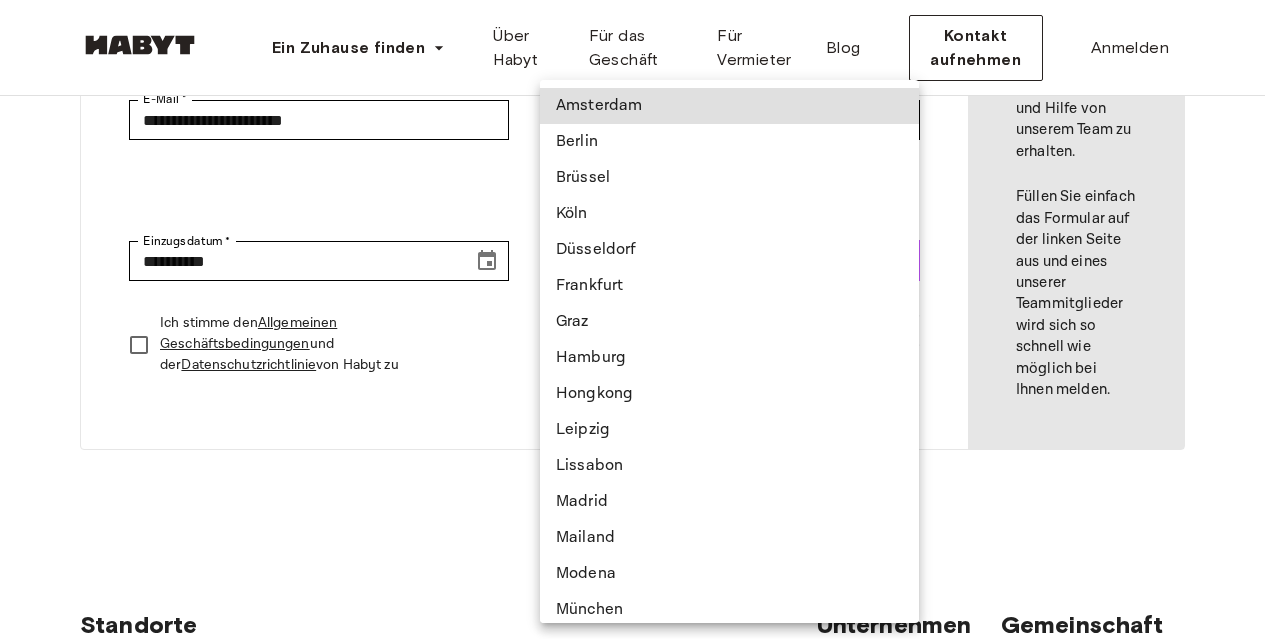 type on "******" 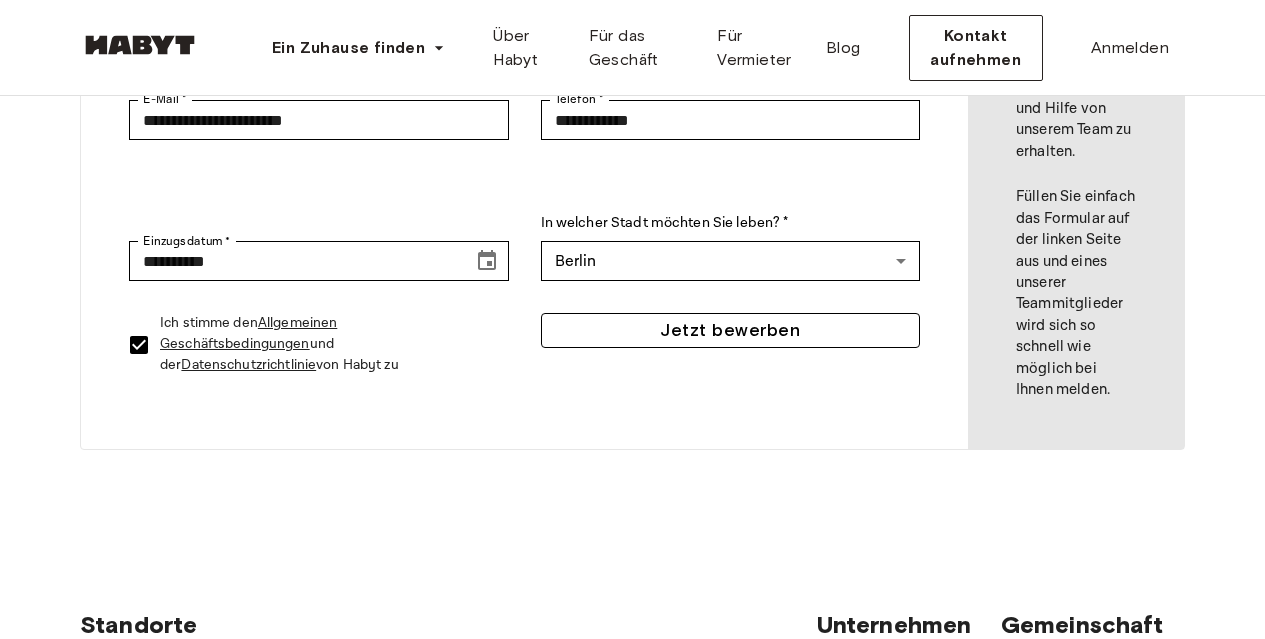 click on "Jetzt bewerben" at bounding box center (731, 330) 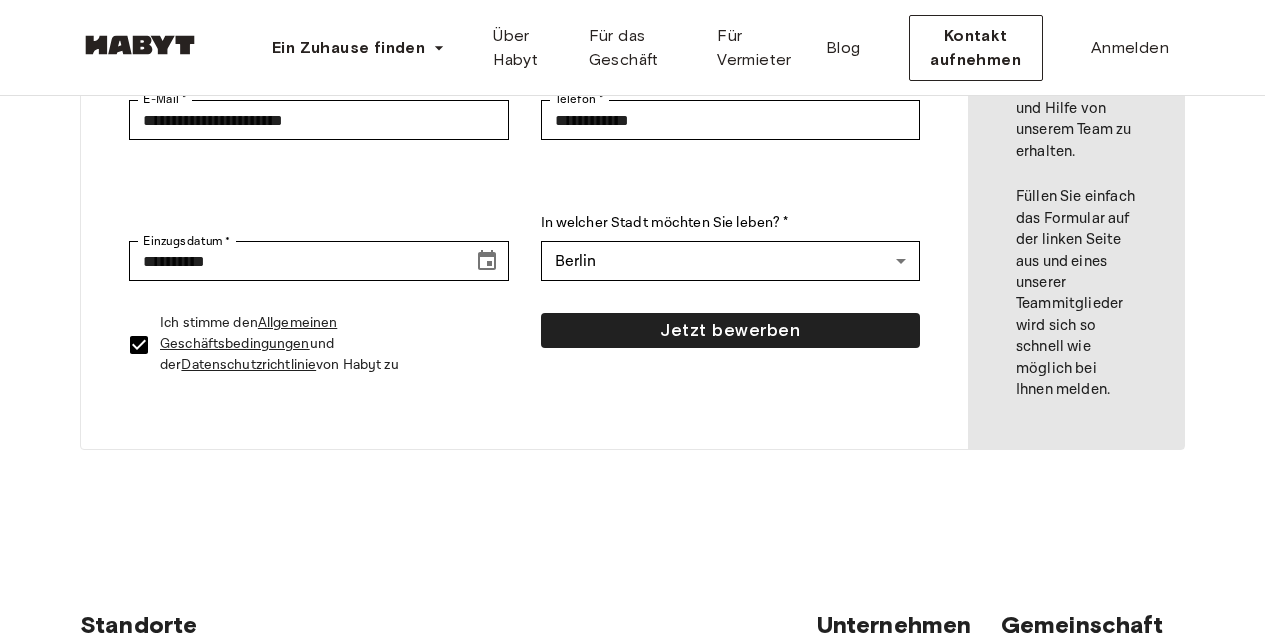scroll, scrollTop: 0, scrollLeft: 0, axis: both 